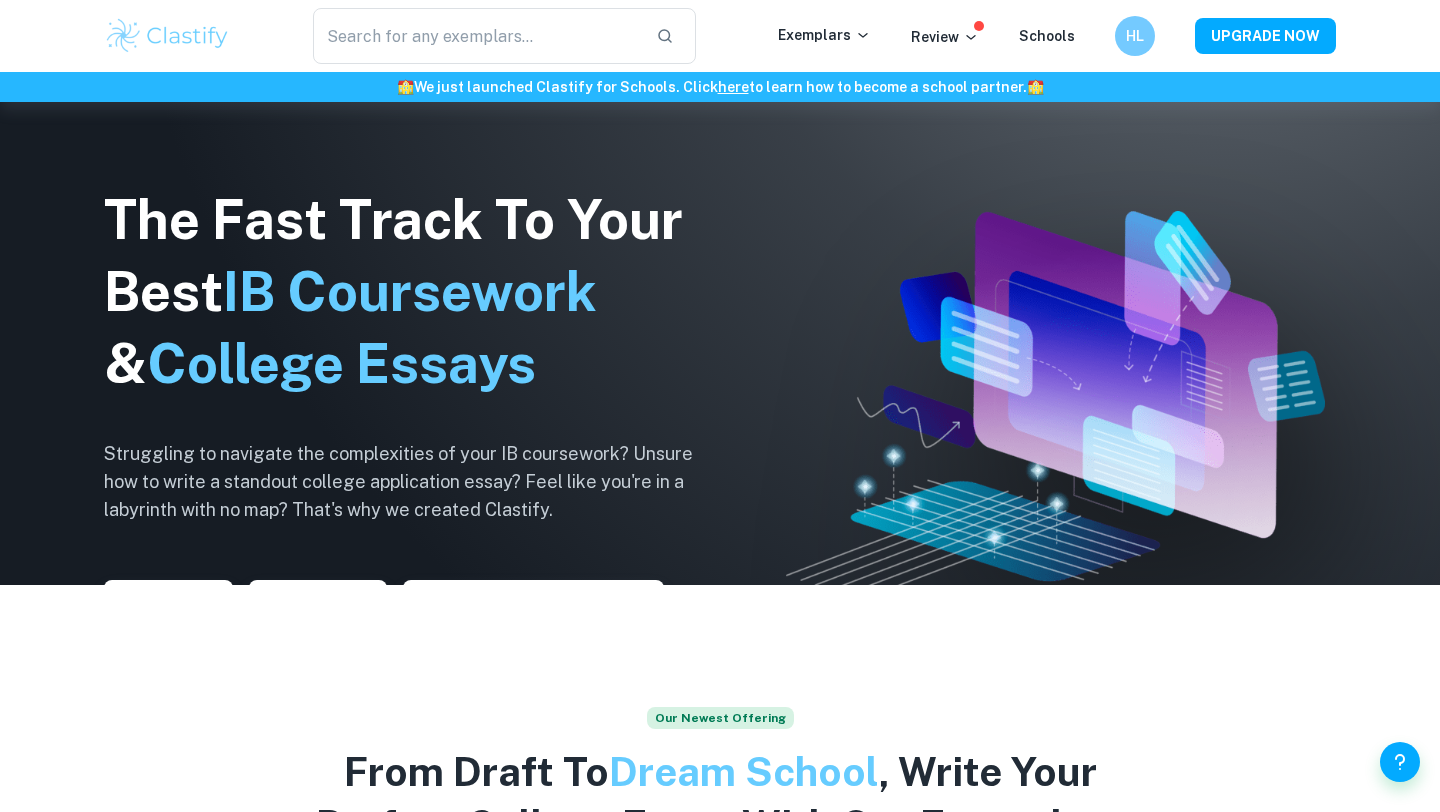 scroll, scrollTop: 0, scrollLeft: 0, axis: both 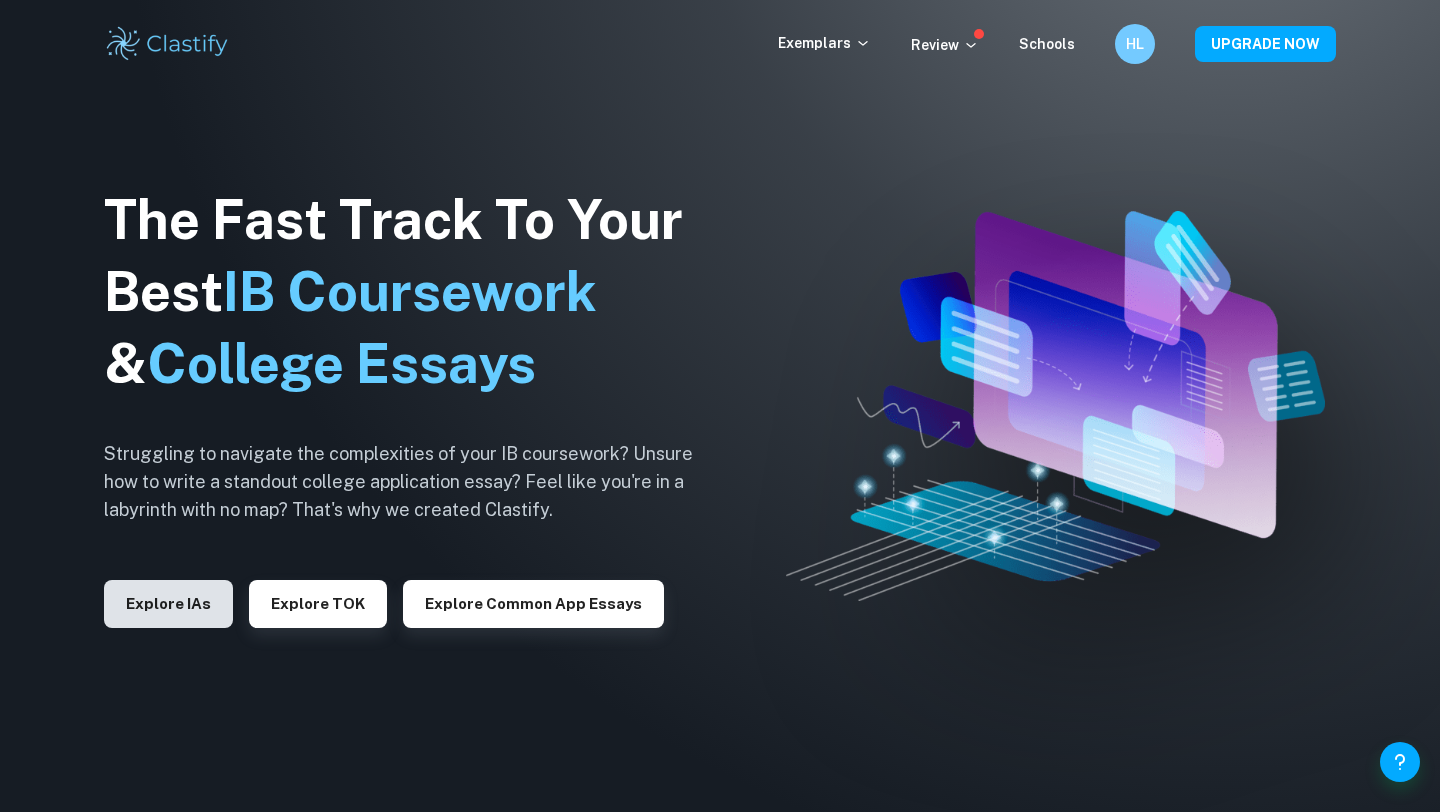 click on "Explore IAs" at bounding box center (168, 604) 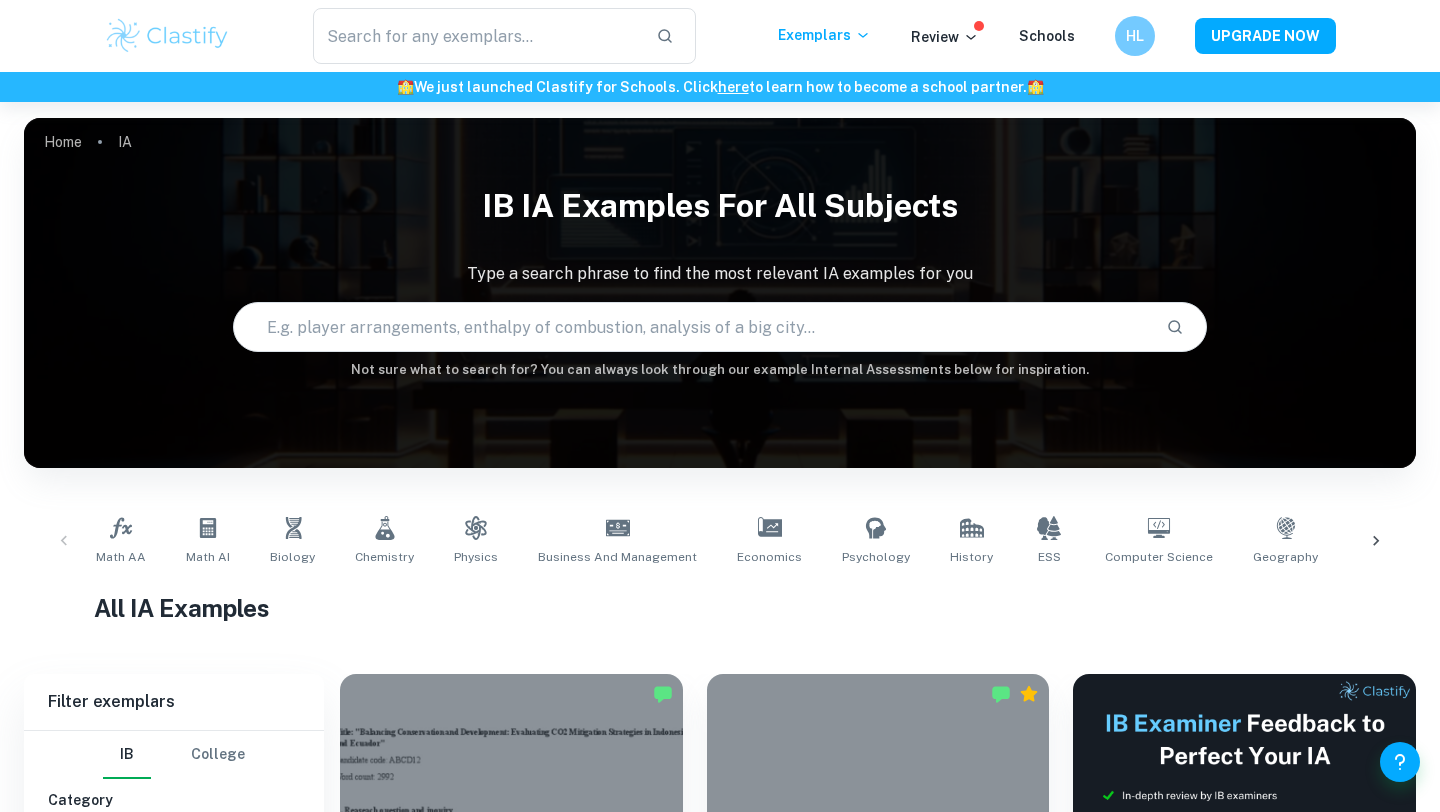 click on "Math AA Math AI Biology Chemistry Physics Business and Management Economics Psychology History ESS Computer Science Geography Visual Arts Comparative Study Visual Arts Process Portfolio Global Politics English A (Lang & Lit) HL Essay English A (Lit) HL Essay English A (Lang & Lit) IO English A (Lit) IO Design Technology Sports Science" at bounding box center (720, 541) 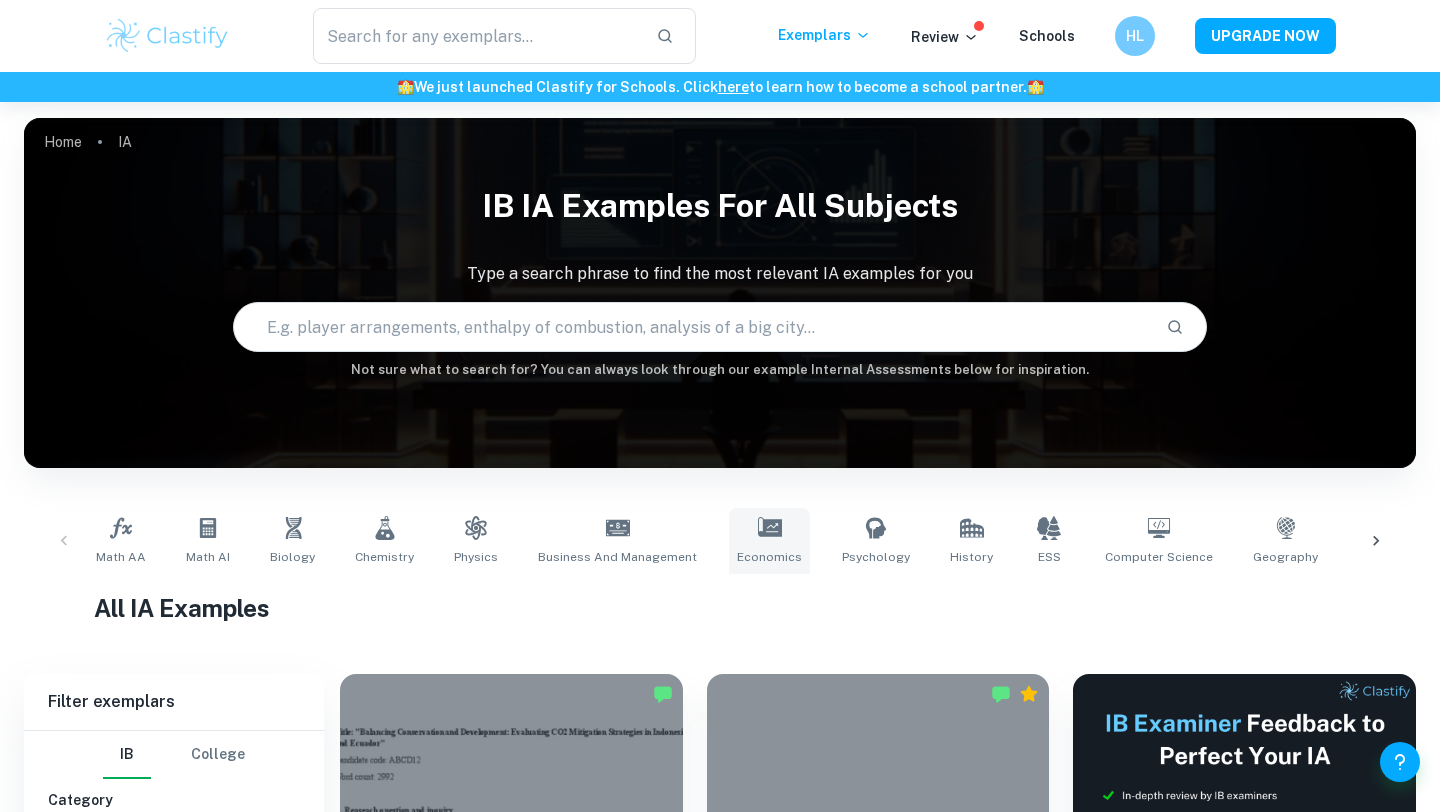 click 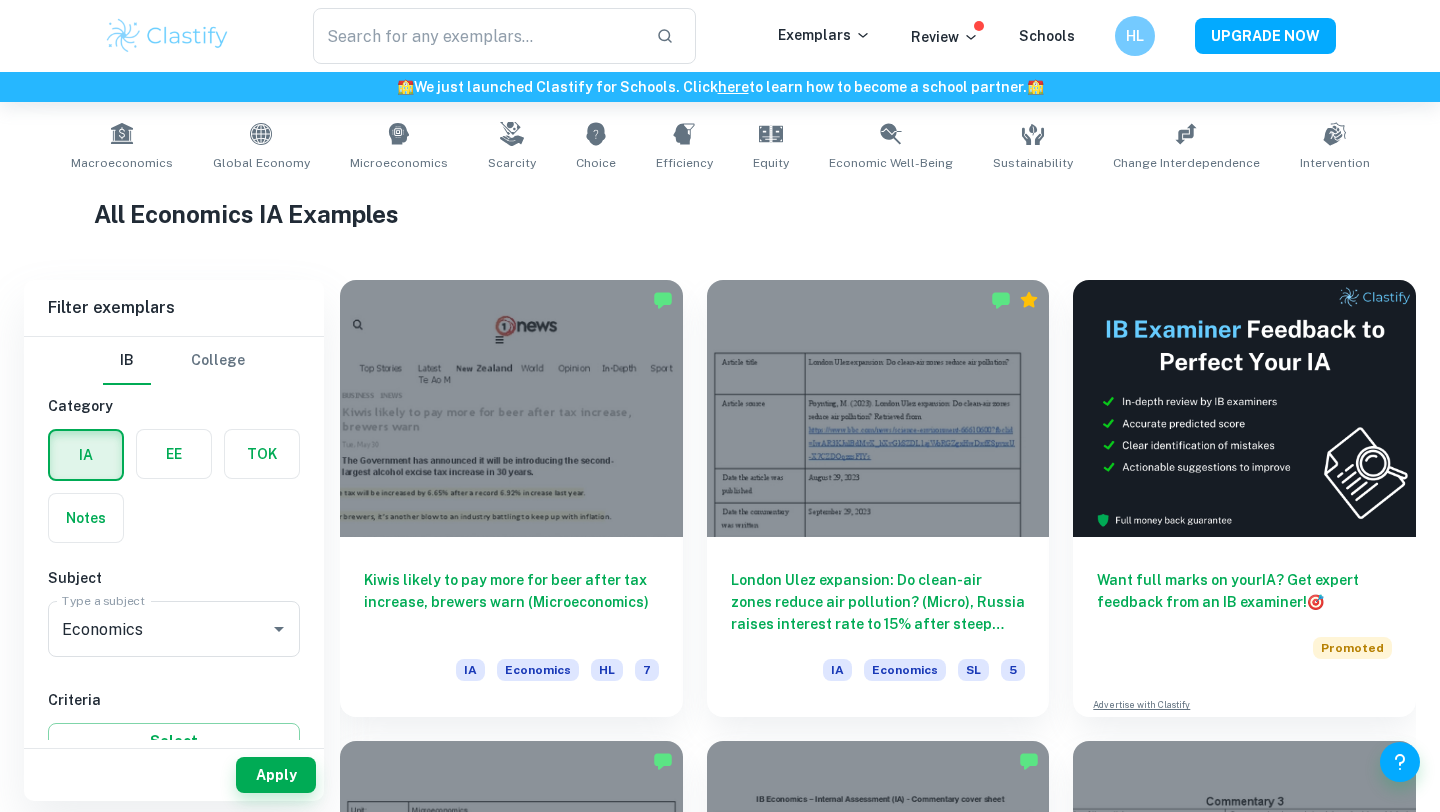 scroll, scrollTop: 0, scrollLeft: 0, axis: both 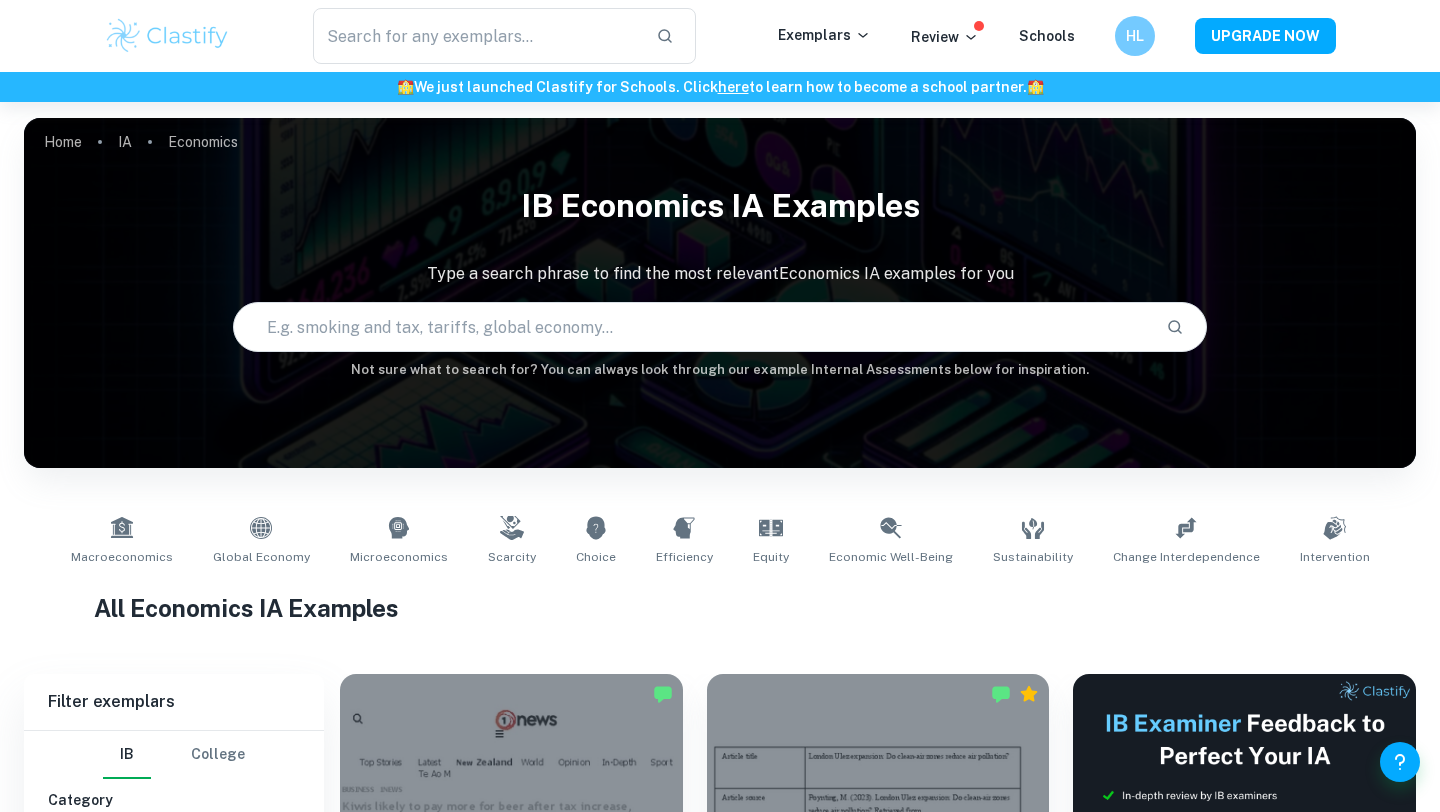 click at bounding box center [692, 327] 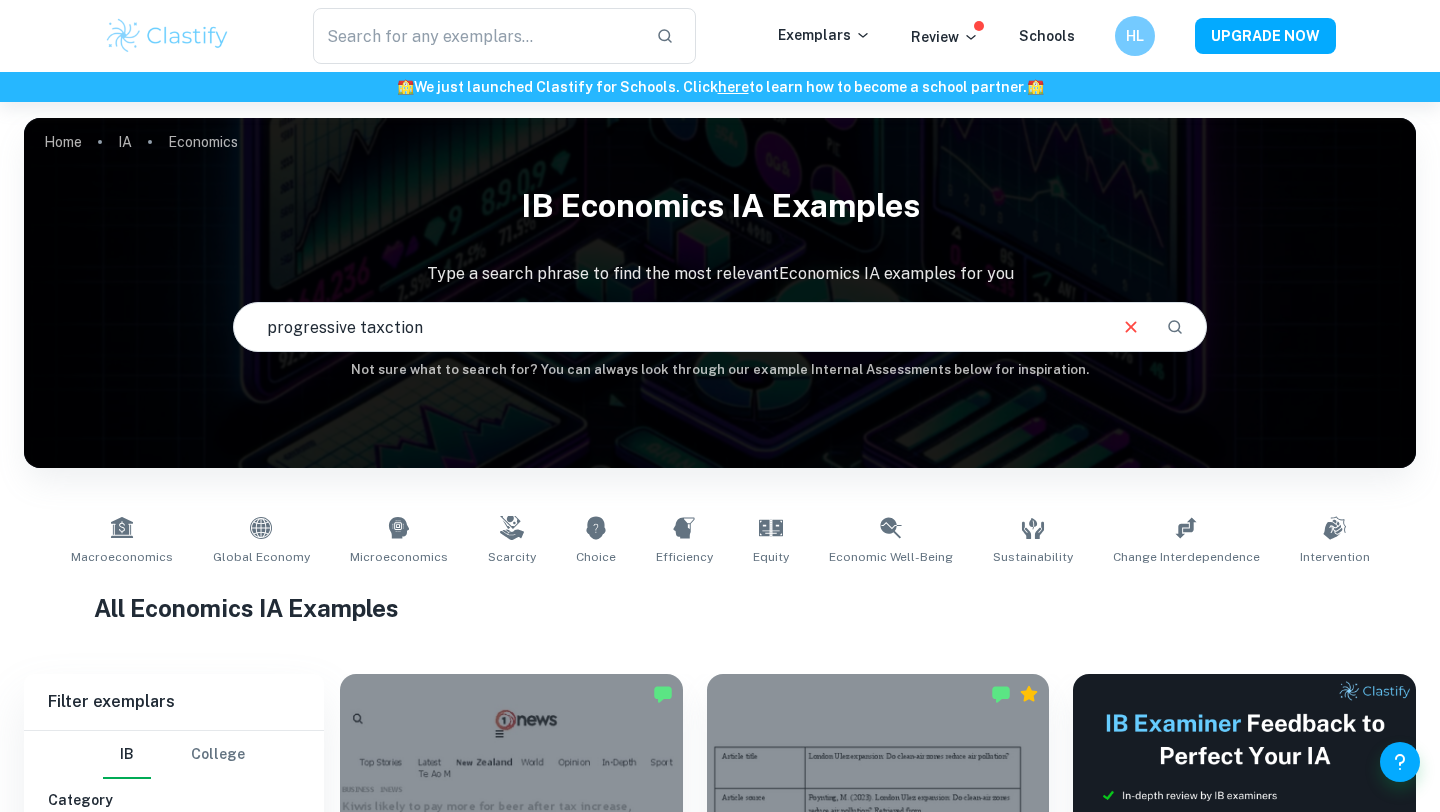 type on "progressive taxction" 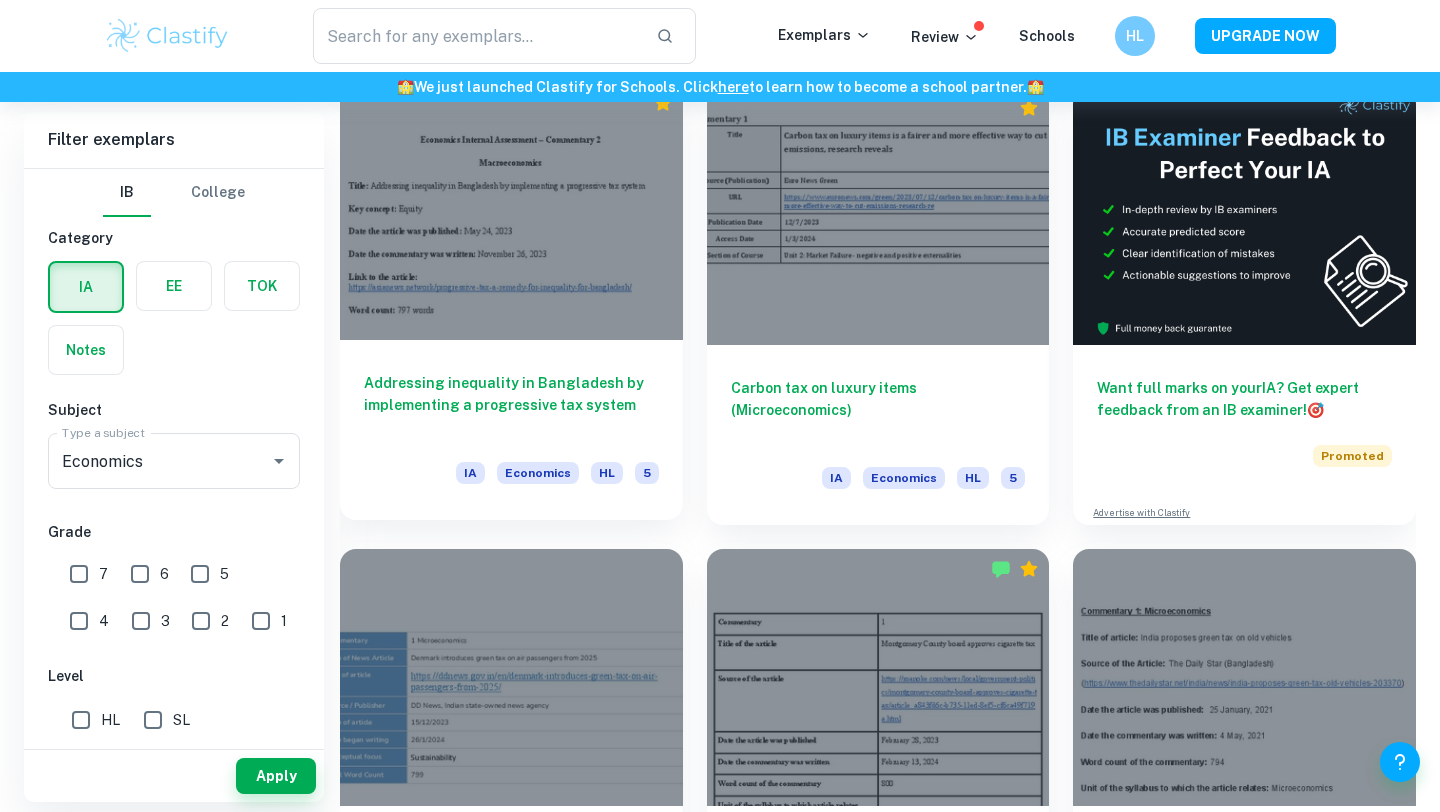 scroll, scrollTop: 558, scrollLeft: 0, axis: vertical 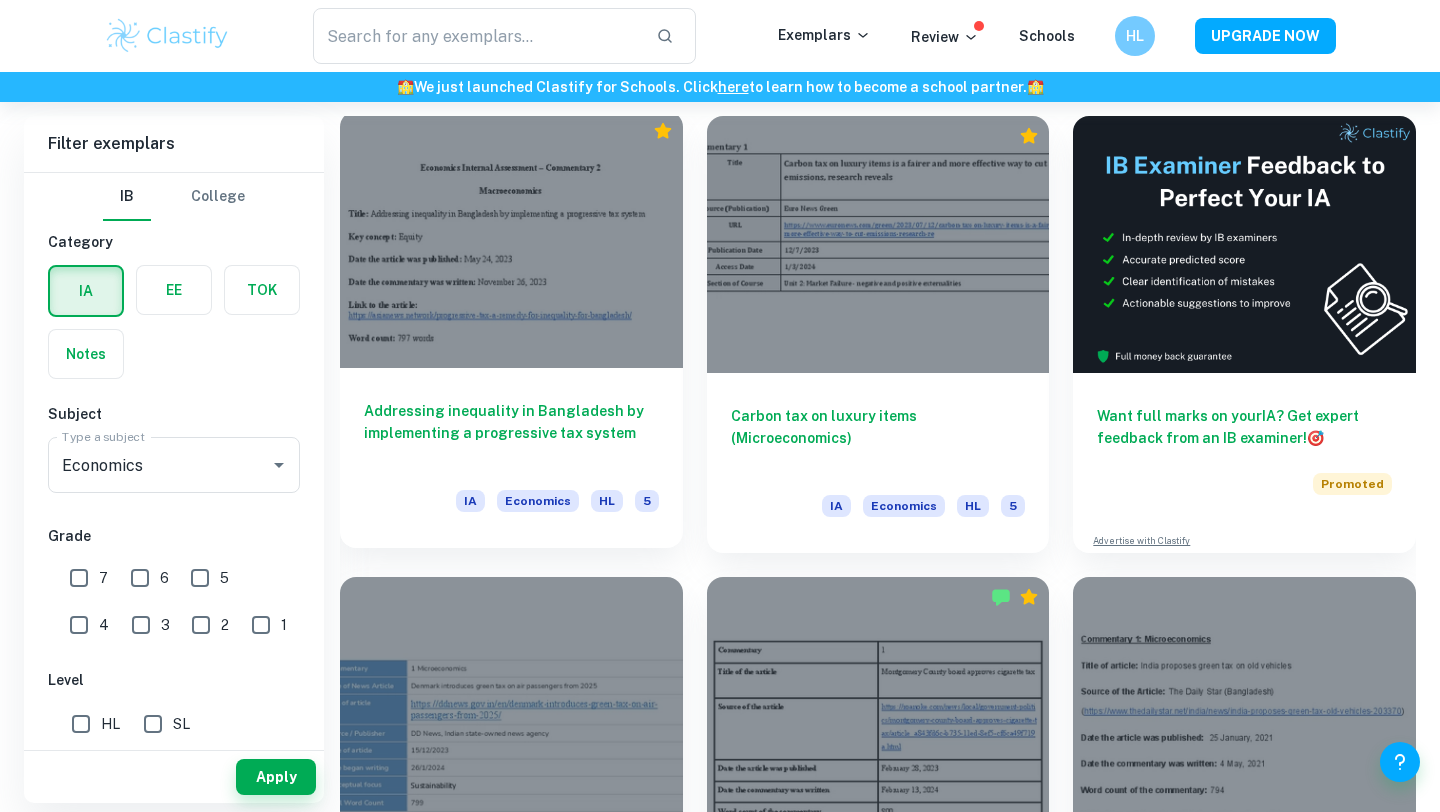 click at bounding box center [511, 239] 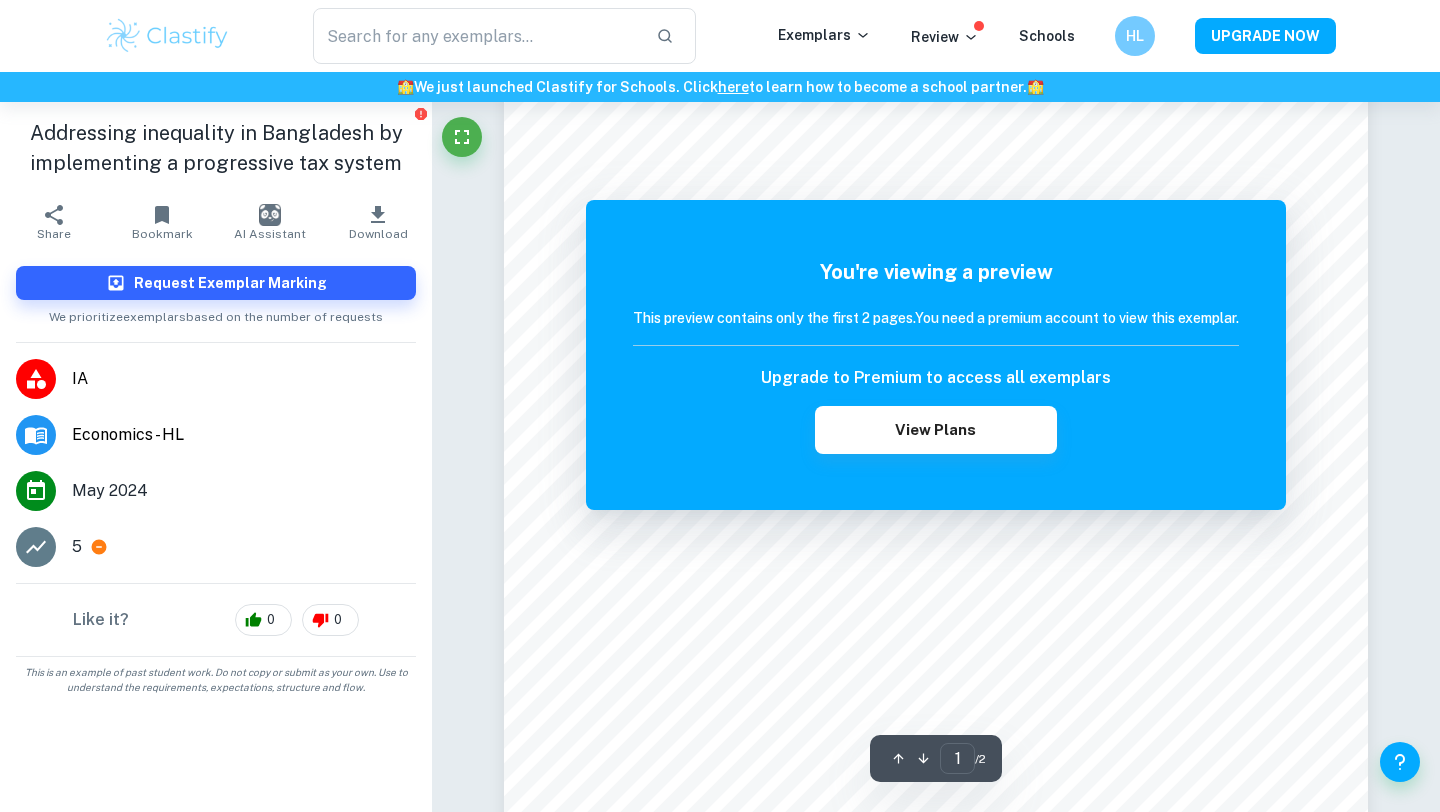 scroll, scrollTop: 343, scrollLeft: 0, axis: vertical 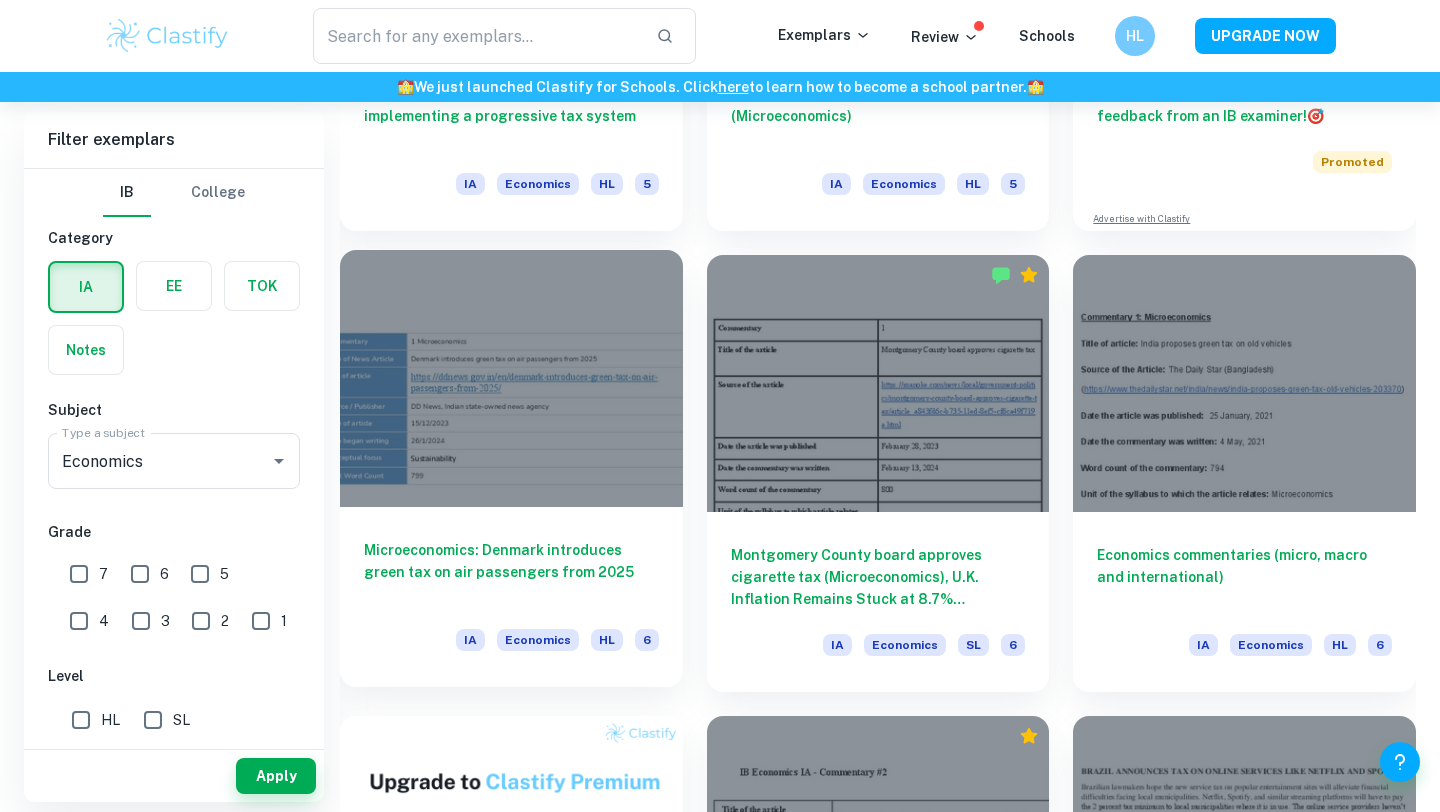 click on "Microeconomics: Denmark introduces green tax on air passengers from 2025 IA Economics HL 6" at bounding box center (511, 597) 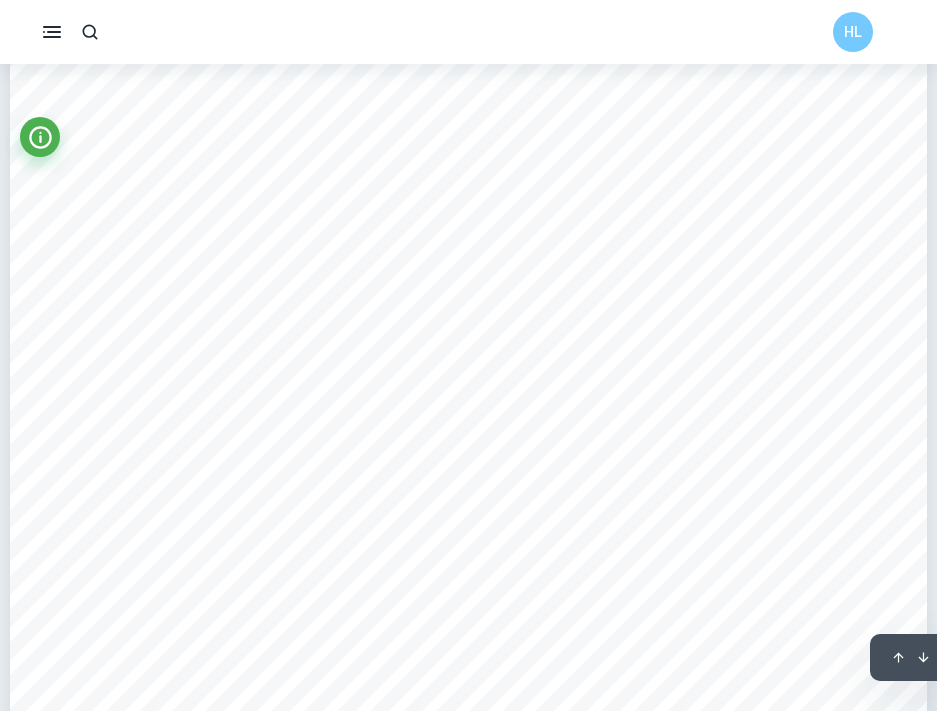 scroll, scrollTop: 2113, scrollLeft: 0, axis: vertical 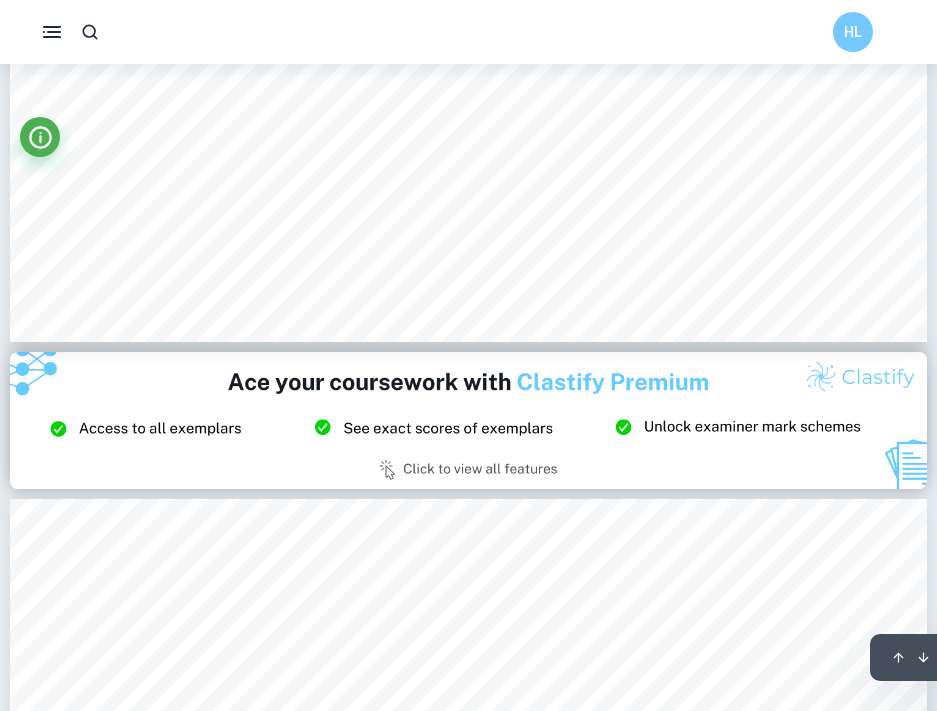 type on "3" 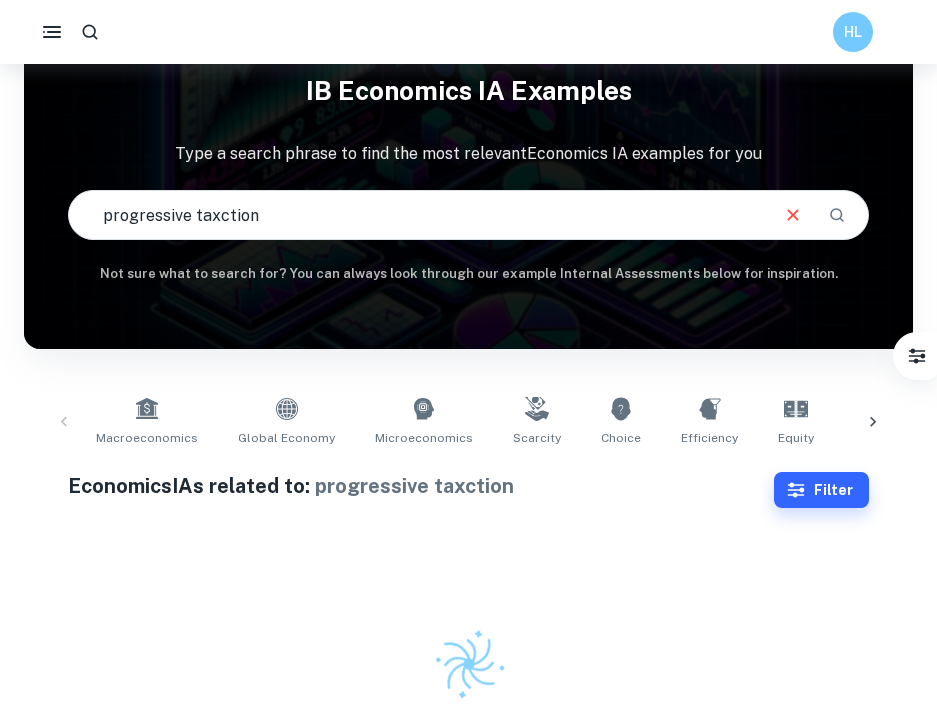 scroll, scrollTop: 77, scrollLeft: 0, axis: vertical 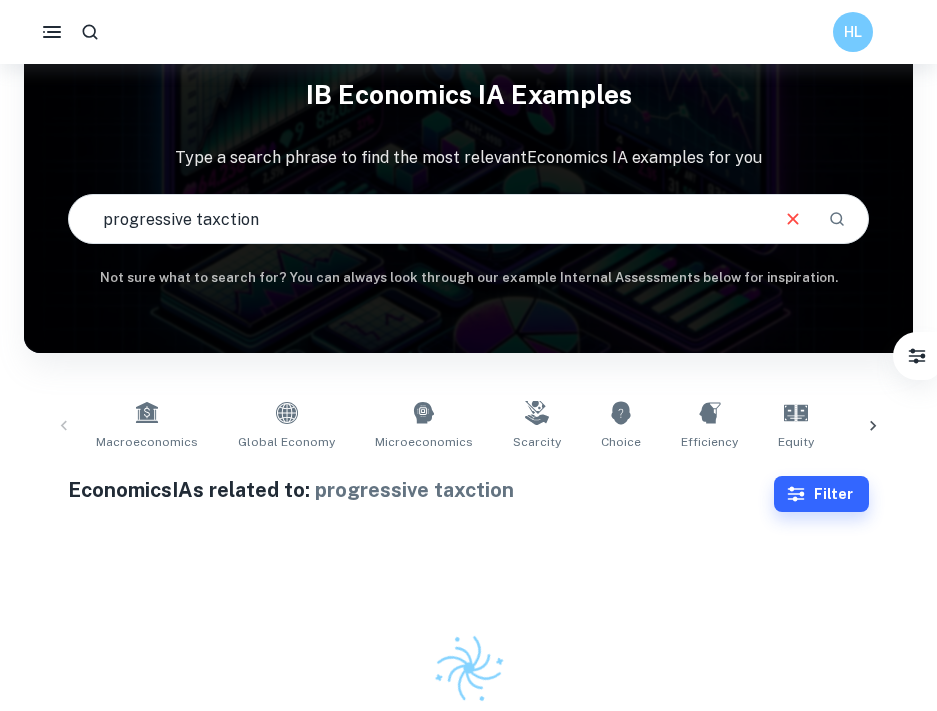 click on "progressive taxction" at bounding box center [417, 219] 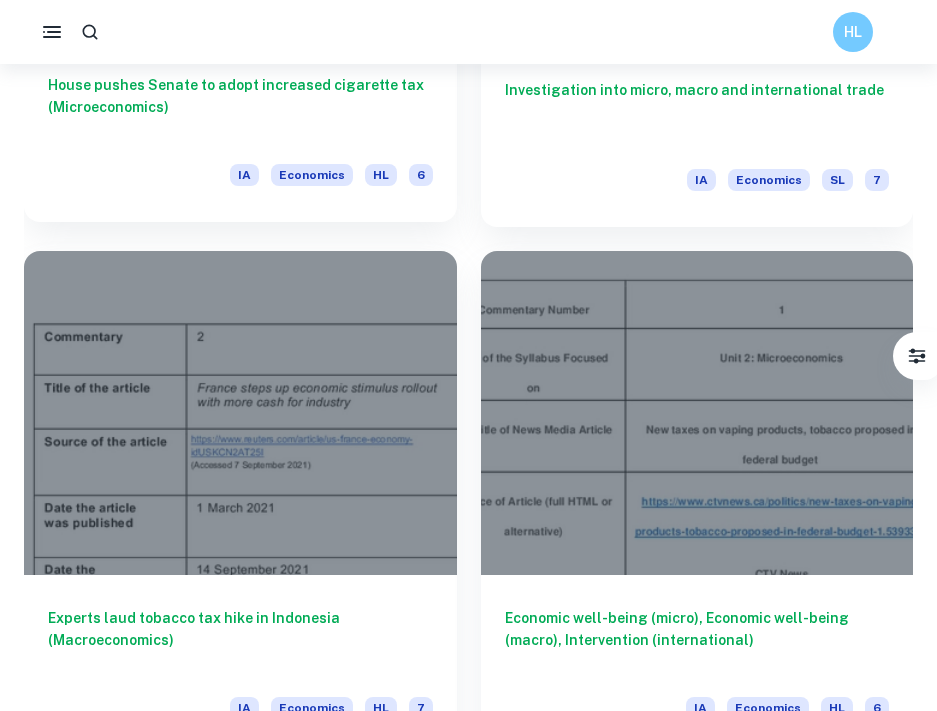 scroll, scrollTop: 4138, scrollLeft: 0, axis: vertical 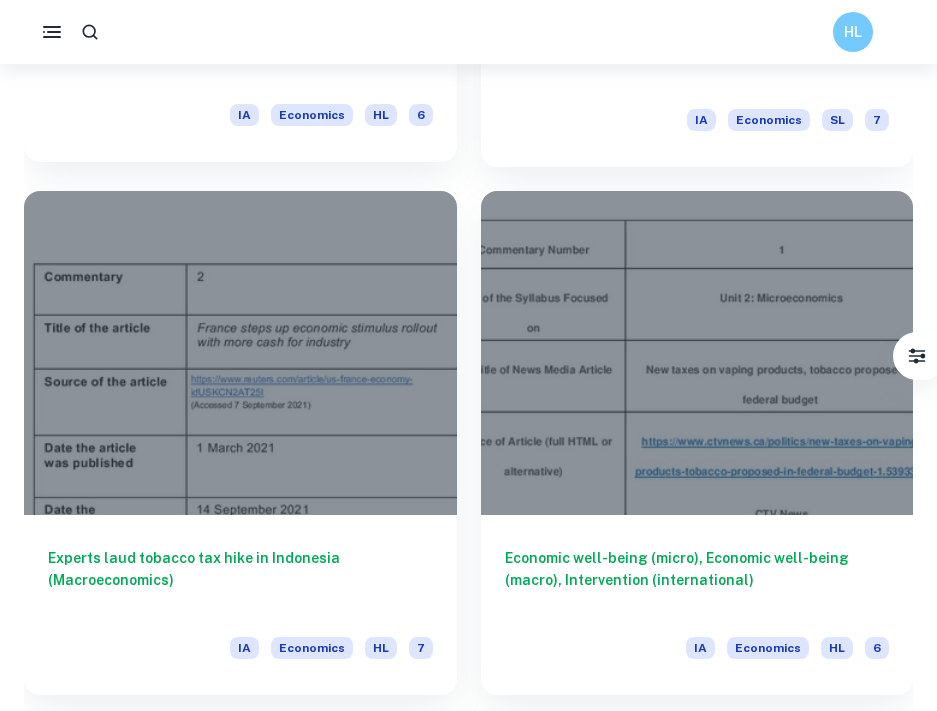 click at bounding box center [240, 353] 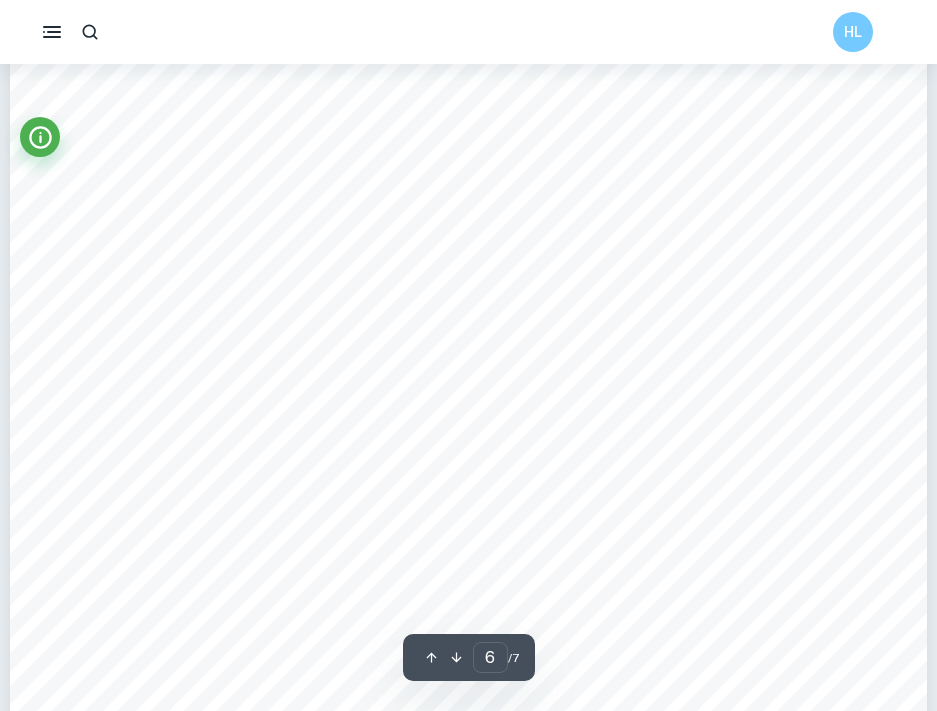 scroll, scrollTop: 6397, scrollLeft: 0, axis: vertical 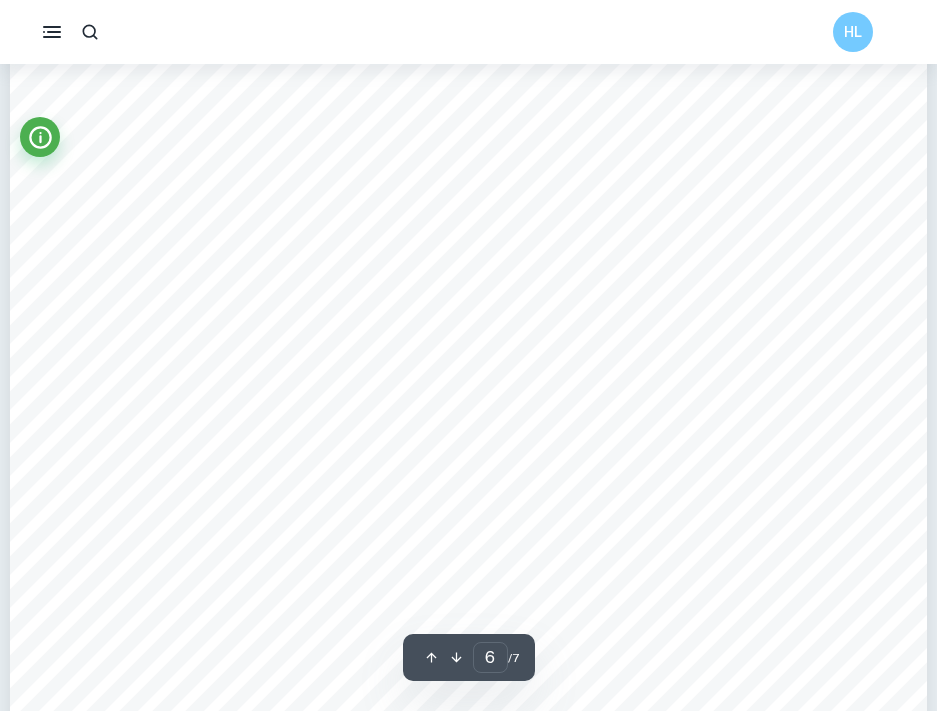 type on "5" 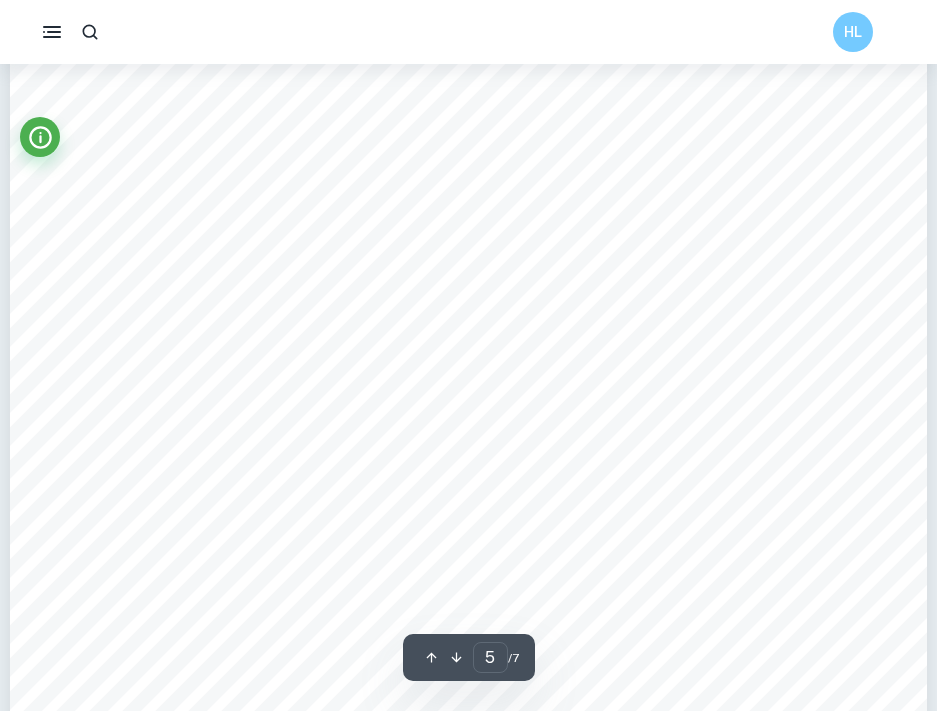 scroll, scrollTop: 5151, scrollLeft: 0, axis: vertical 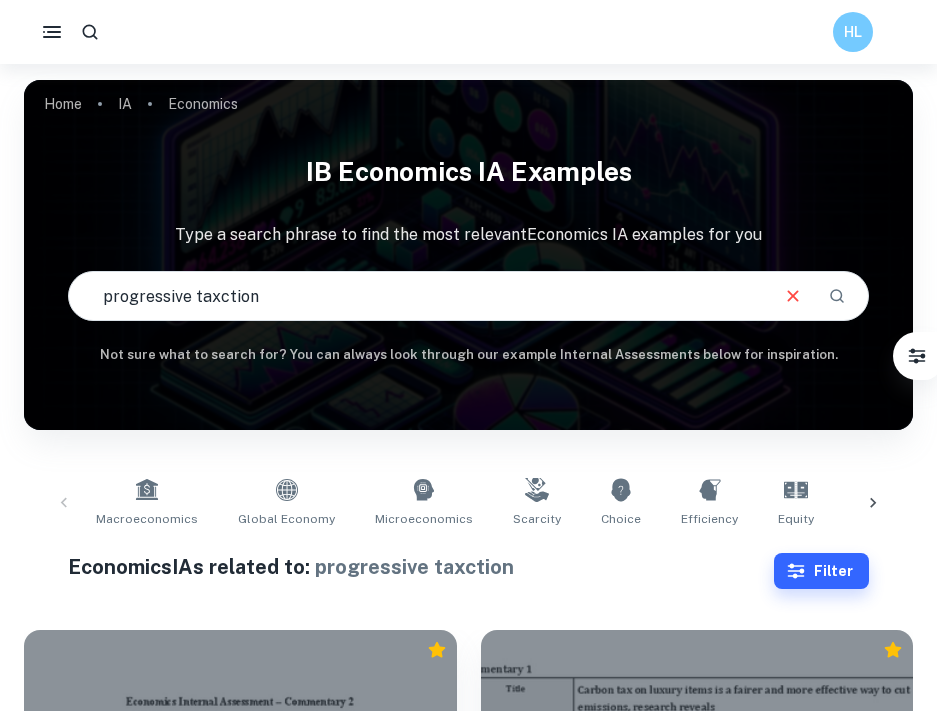 click on "progressive taxction" at bounding box center (417, 296) 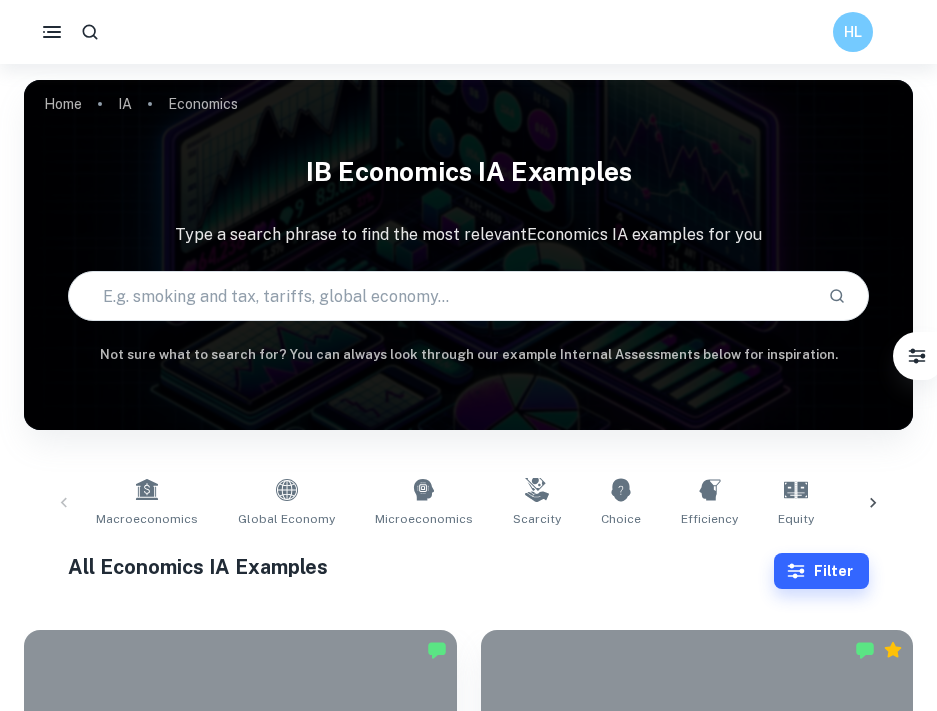click at bounding box center (440, 296) 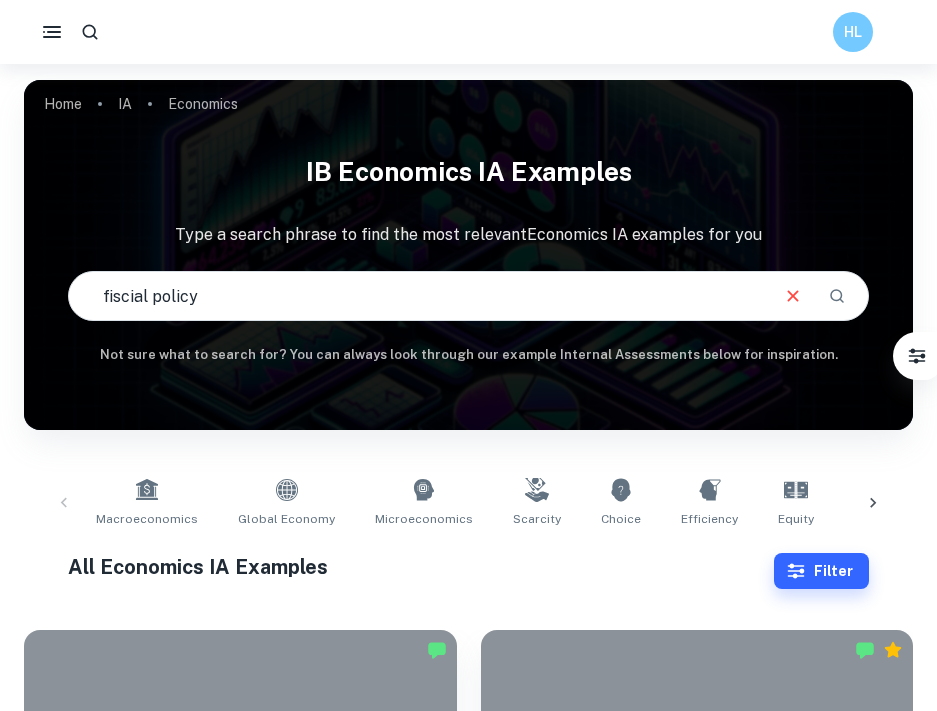 type on "fiscial policy" 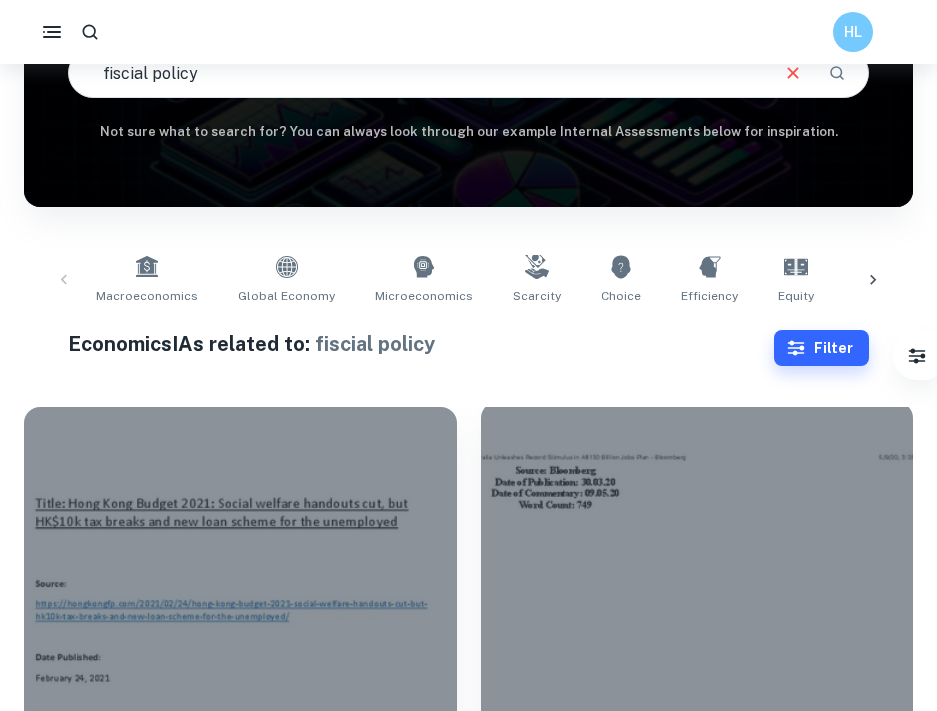 scroll, scrollTop: 551, scrollLeft: 0, axis: vertical 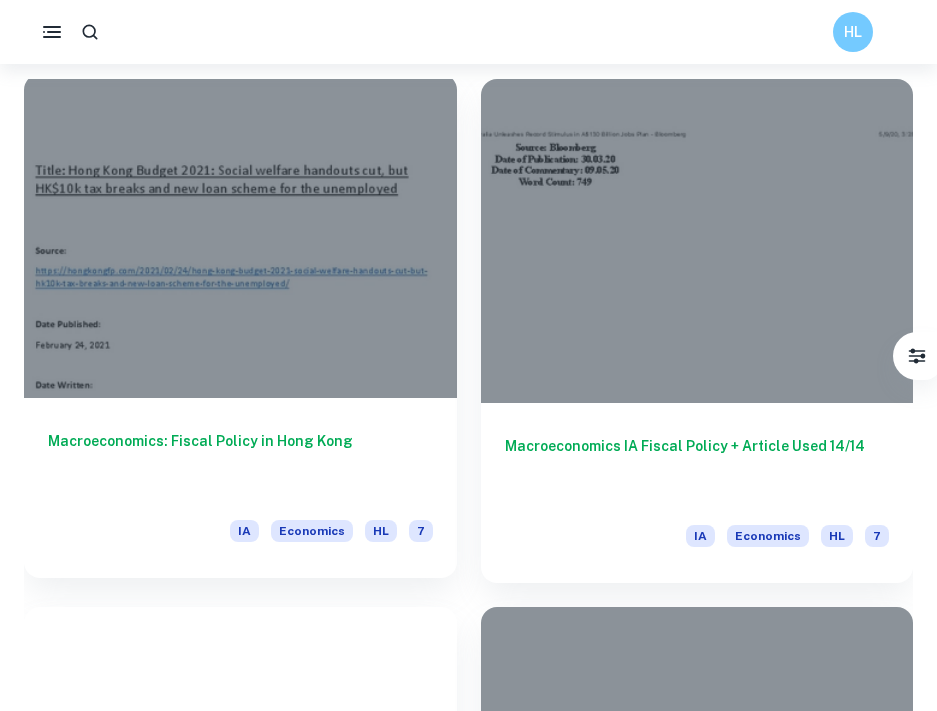 click at bounding box center [240, 236] 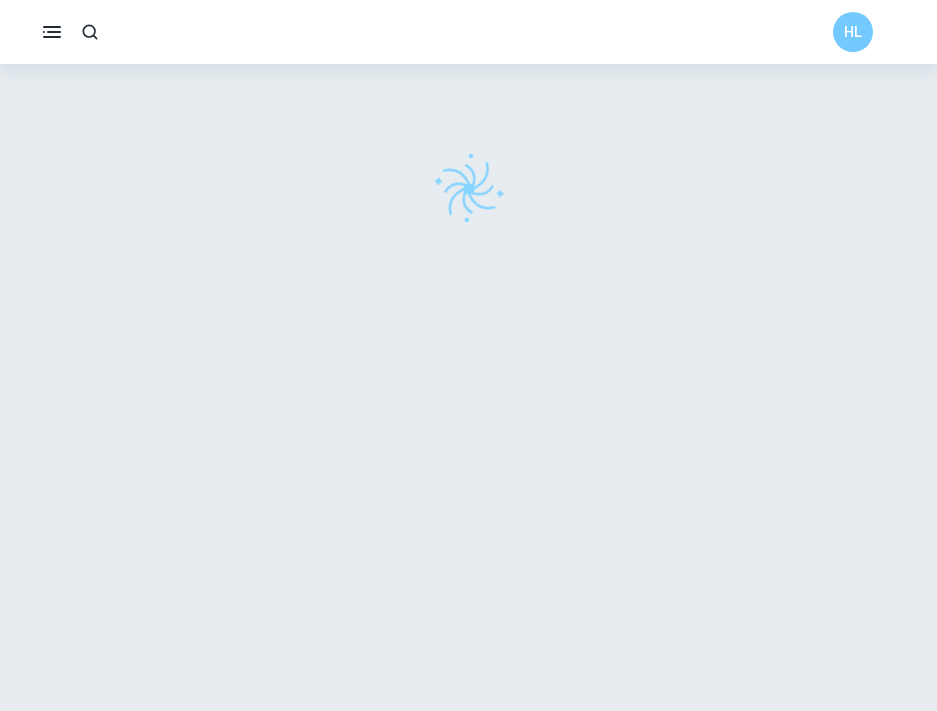 scroll, scrollTop: 64, scrollLeft: 0, axis: vertical 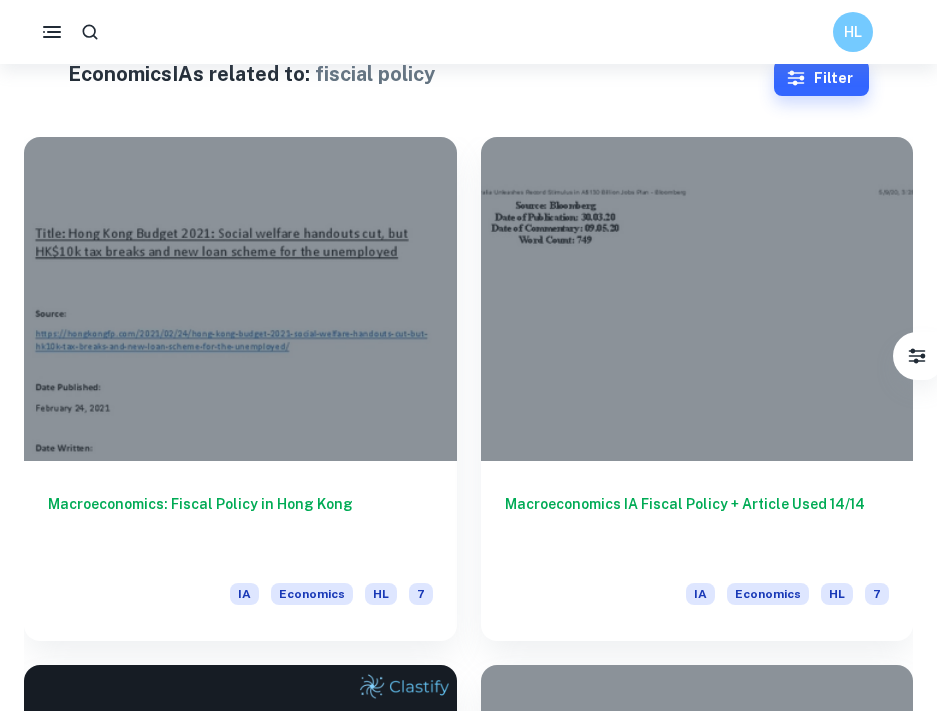 click at bounding box center [240, 299] 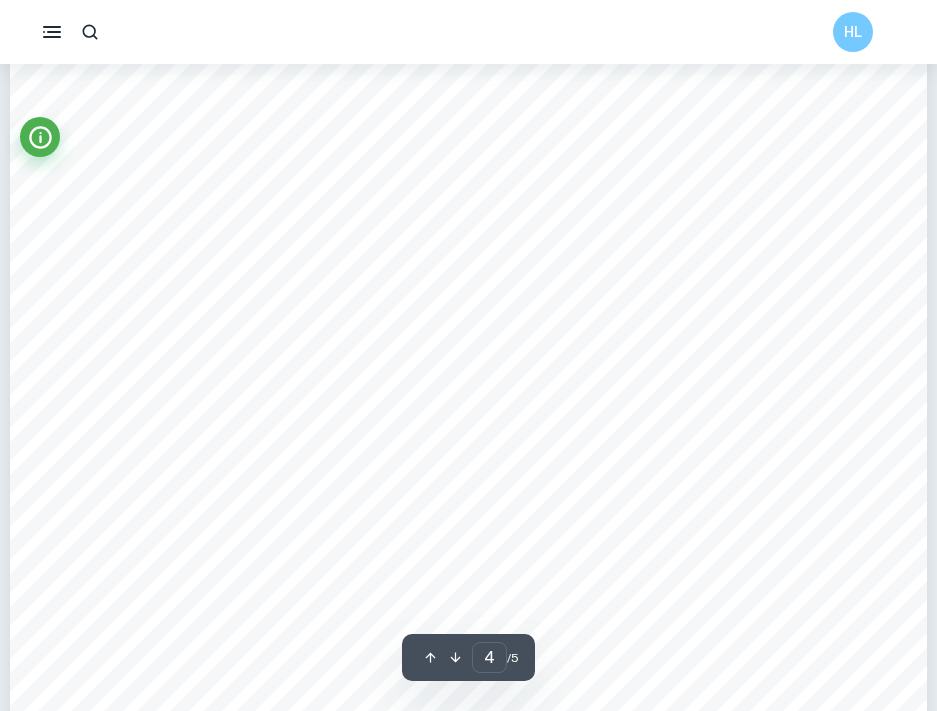 scroll, scrollTop: 4372, scrollLeft: 0, axis: vertical 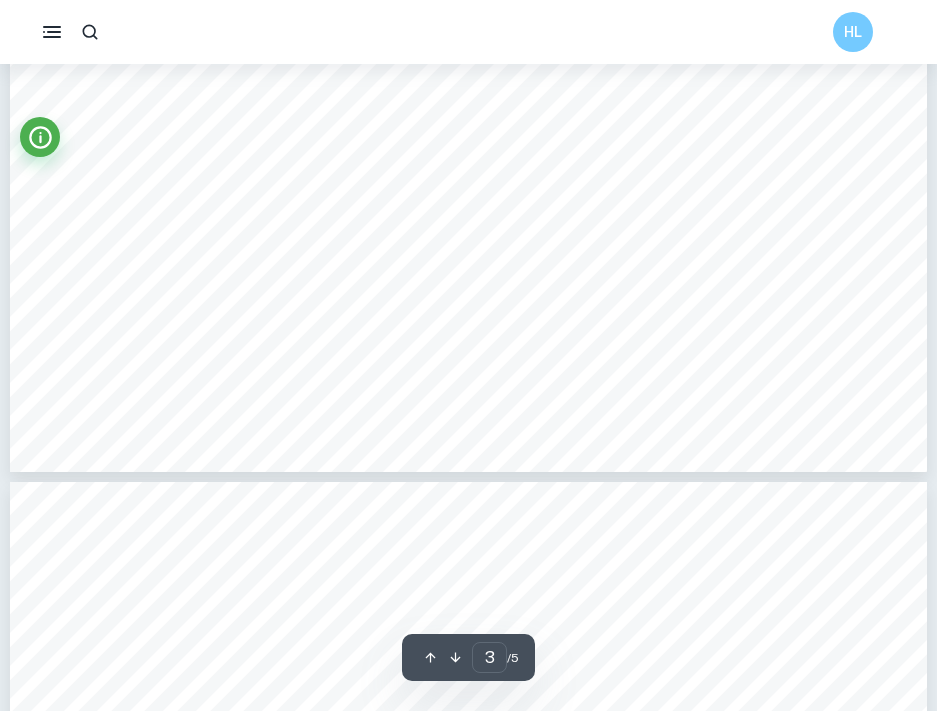 type on "4" 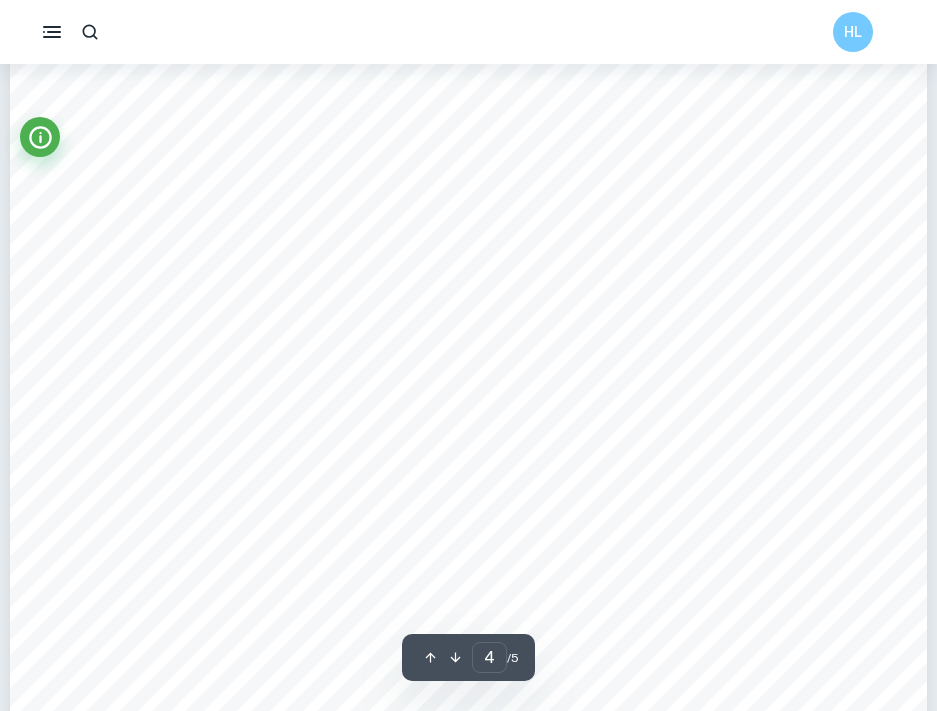 scroll, scrollTop: 4444, scrollLeft: 0, axis: vertical 